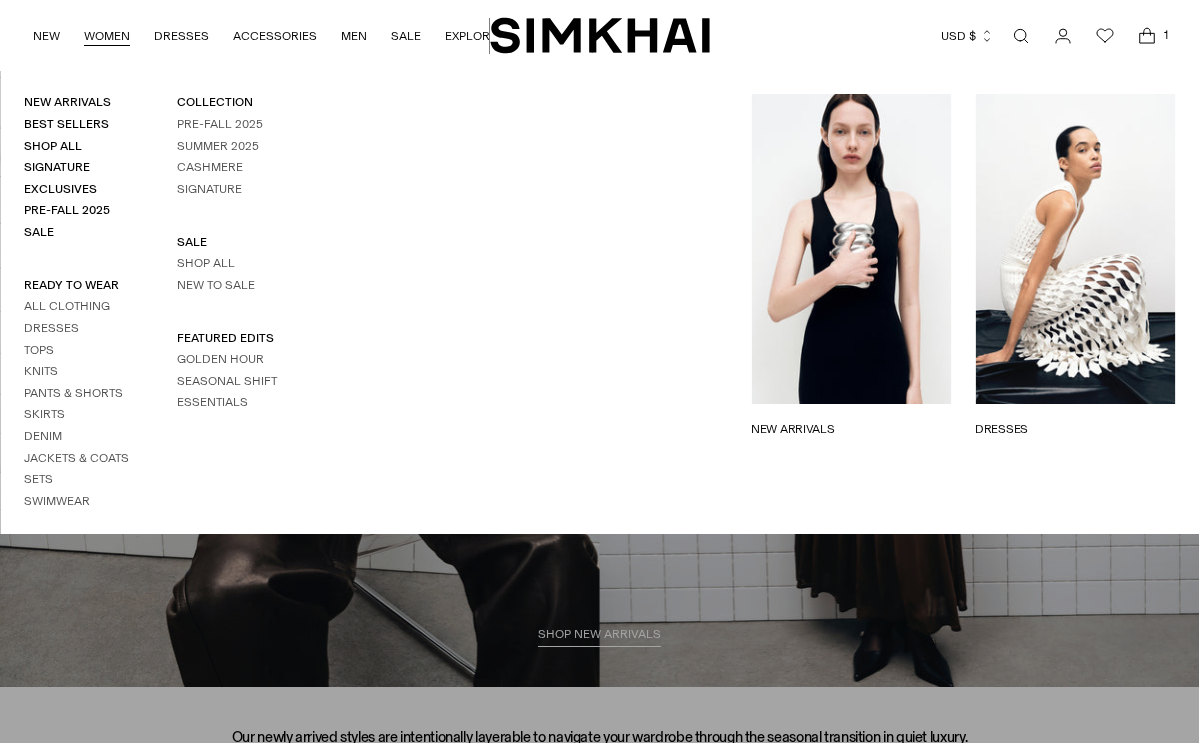 scroll, scrollTop: 0, scrollLeft: 0, axis: both 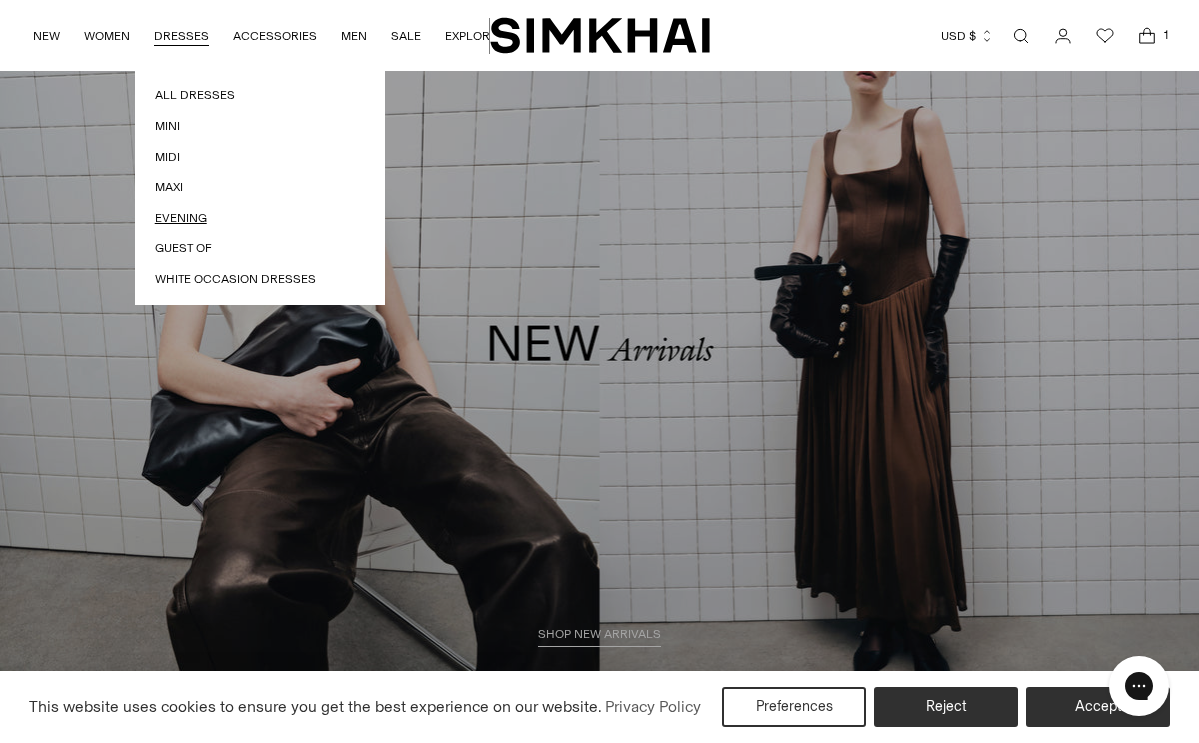 click on "Evening" at bounding box center (260, 218) 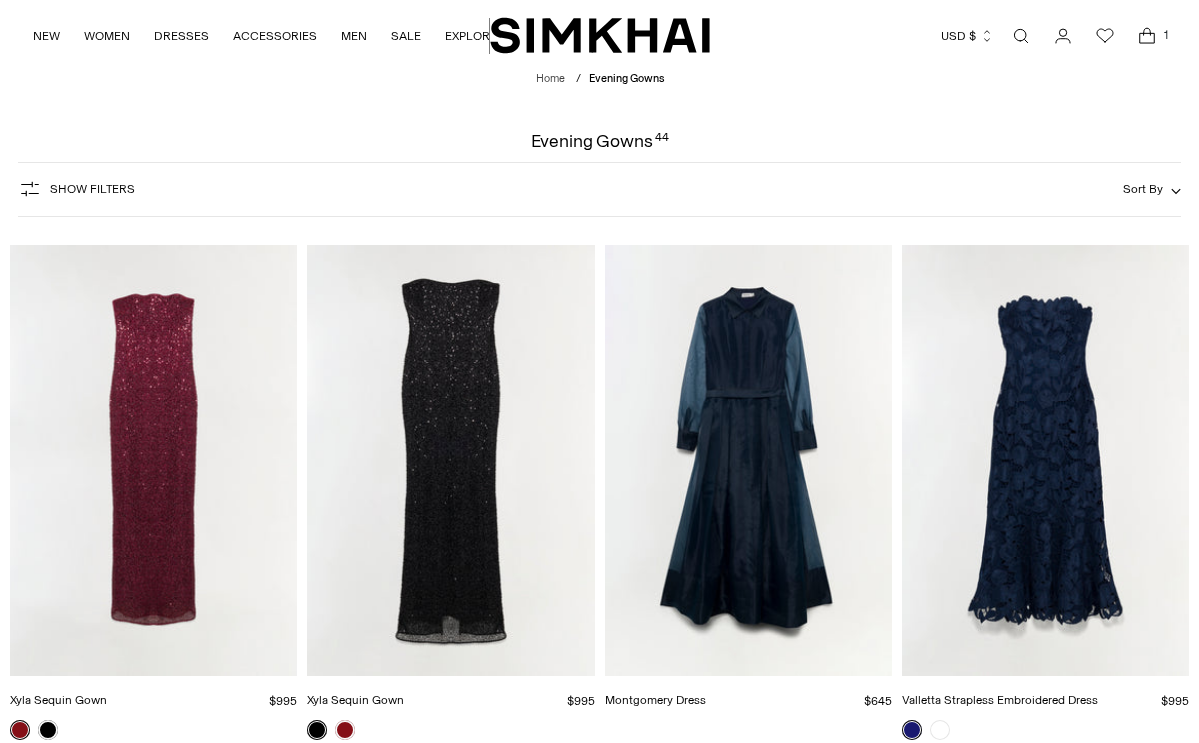 scroll, scrollTop: 0, scrollLeft: 0, axis: both 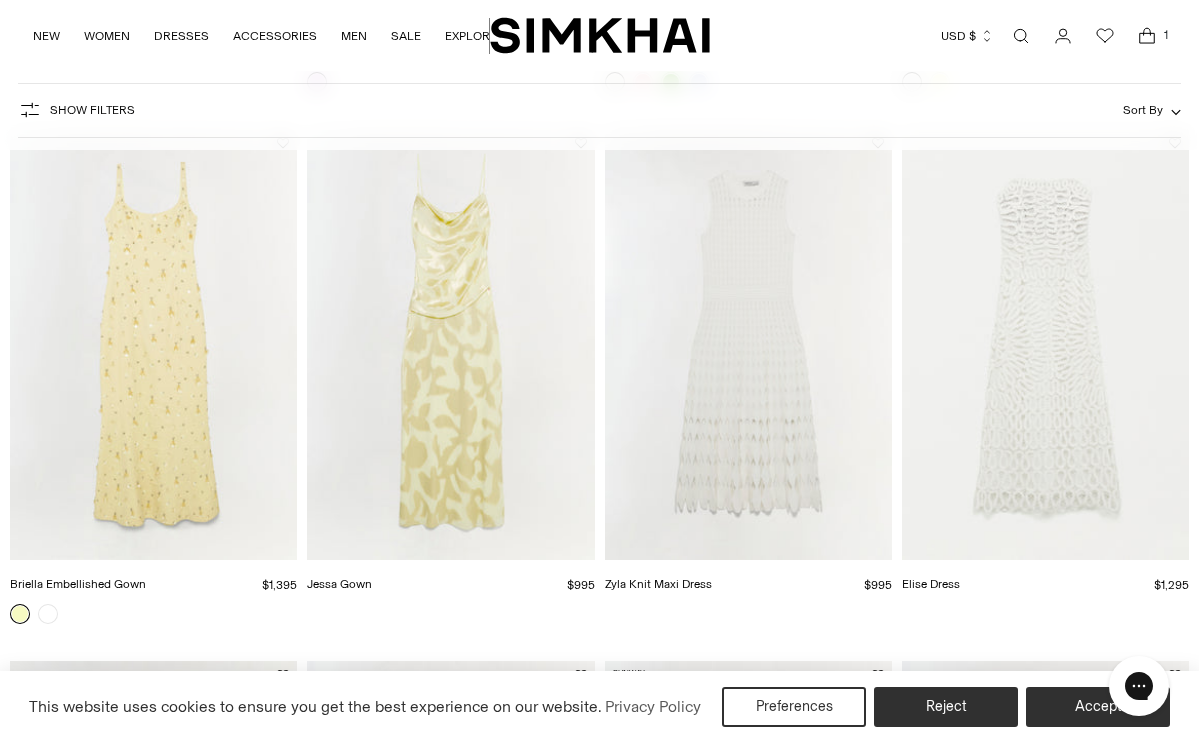 click at bounding box center [0, 0] 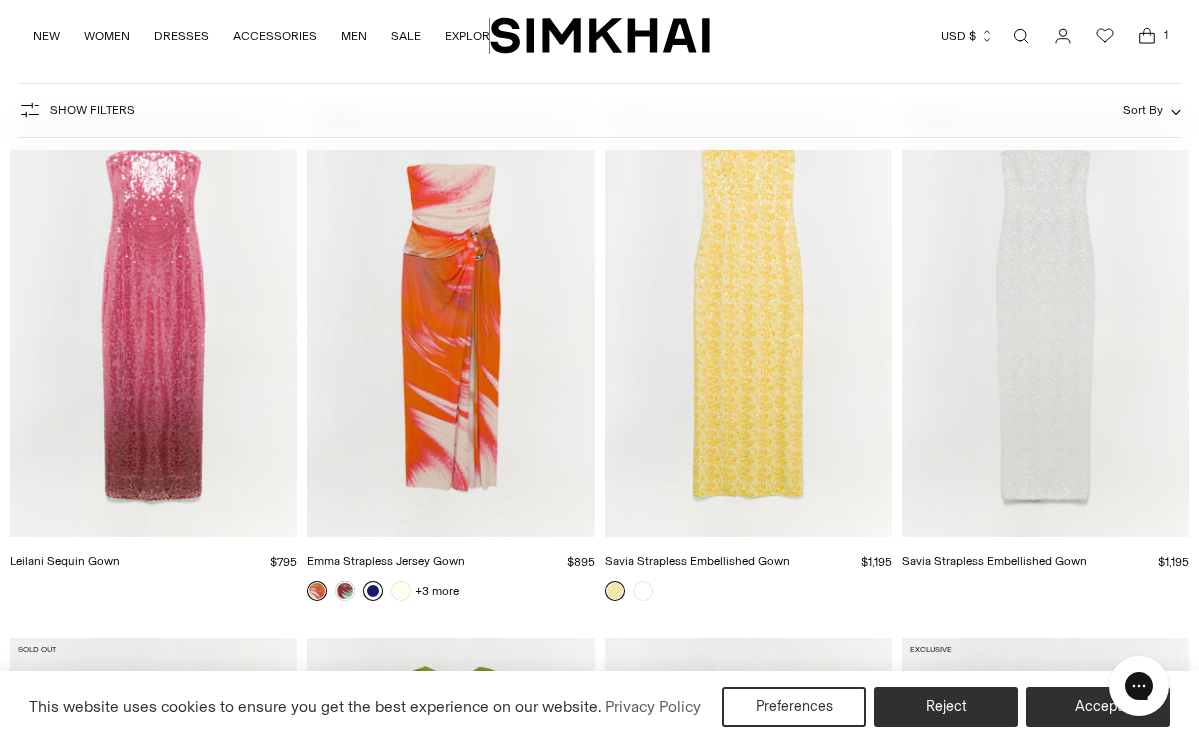 scroll, scrollTop: 3337, scrollLeft: 0, axis: vertical 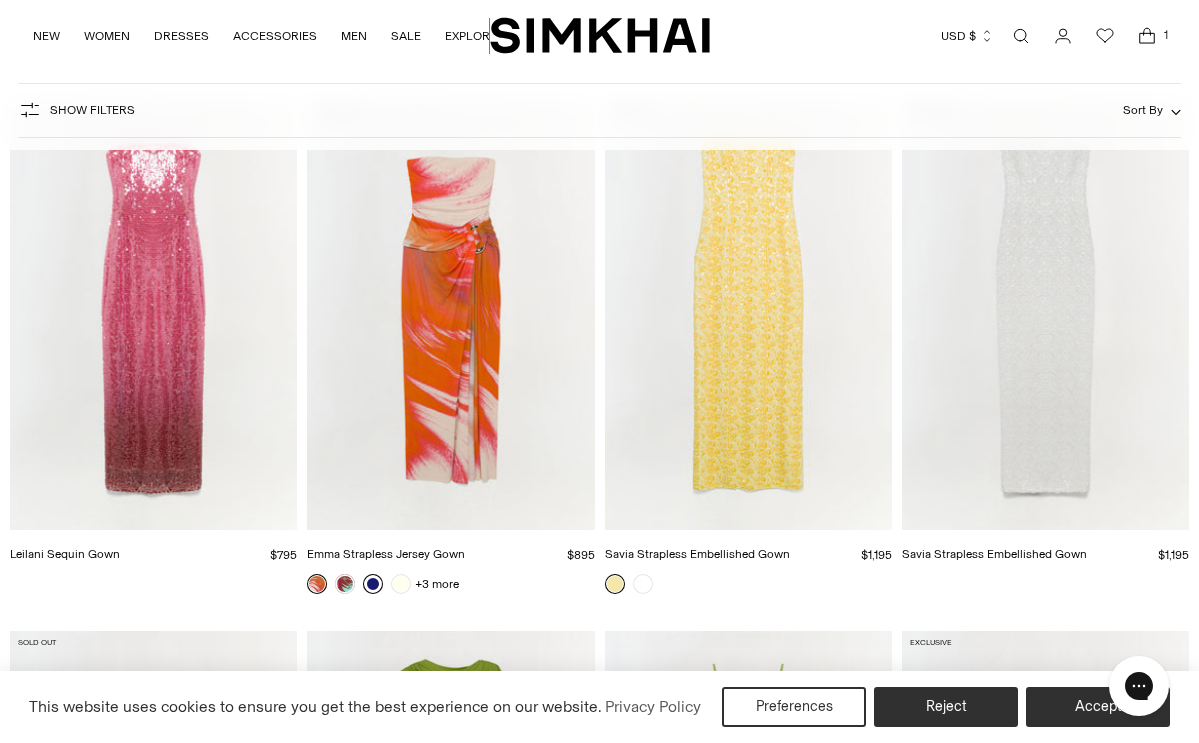 click at bounding box center [0, 0] 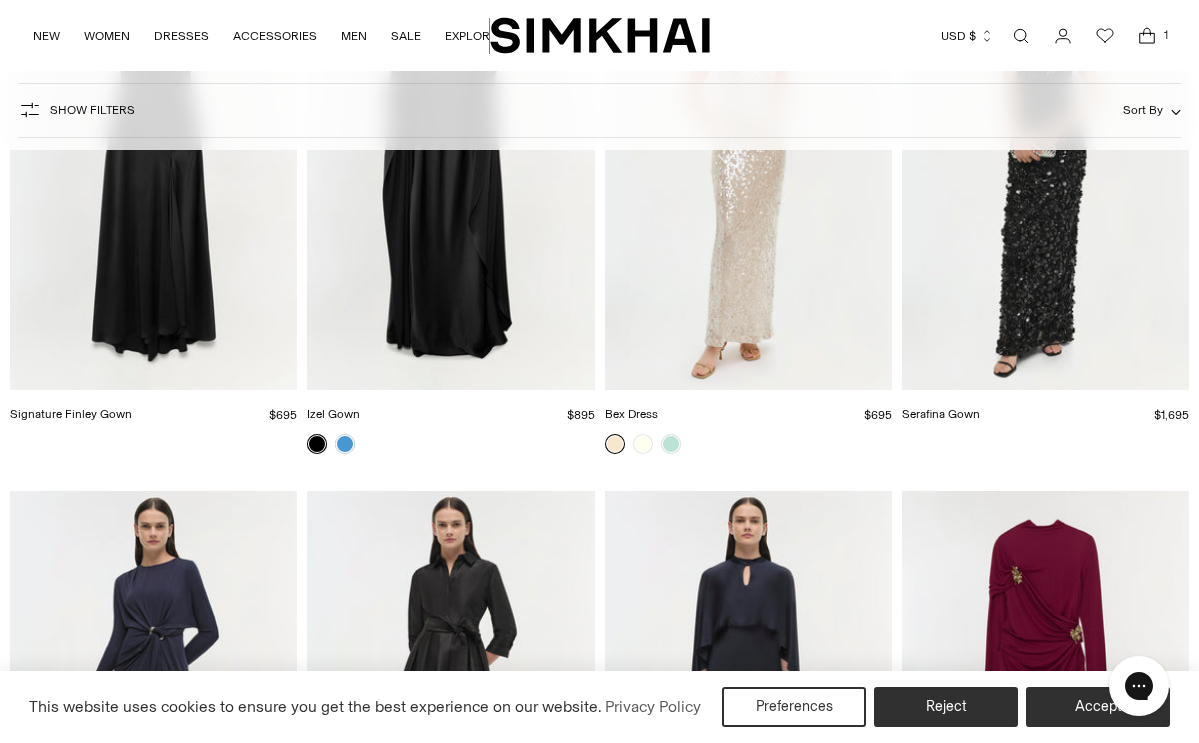 scroll, scrollTop: 5086, scrollLeft: 0, axis: vertical 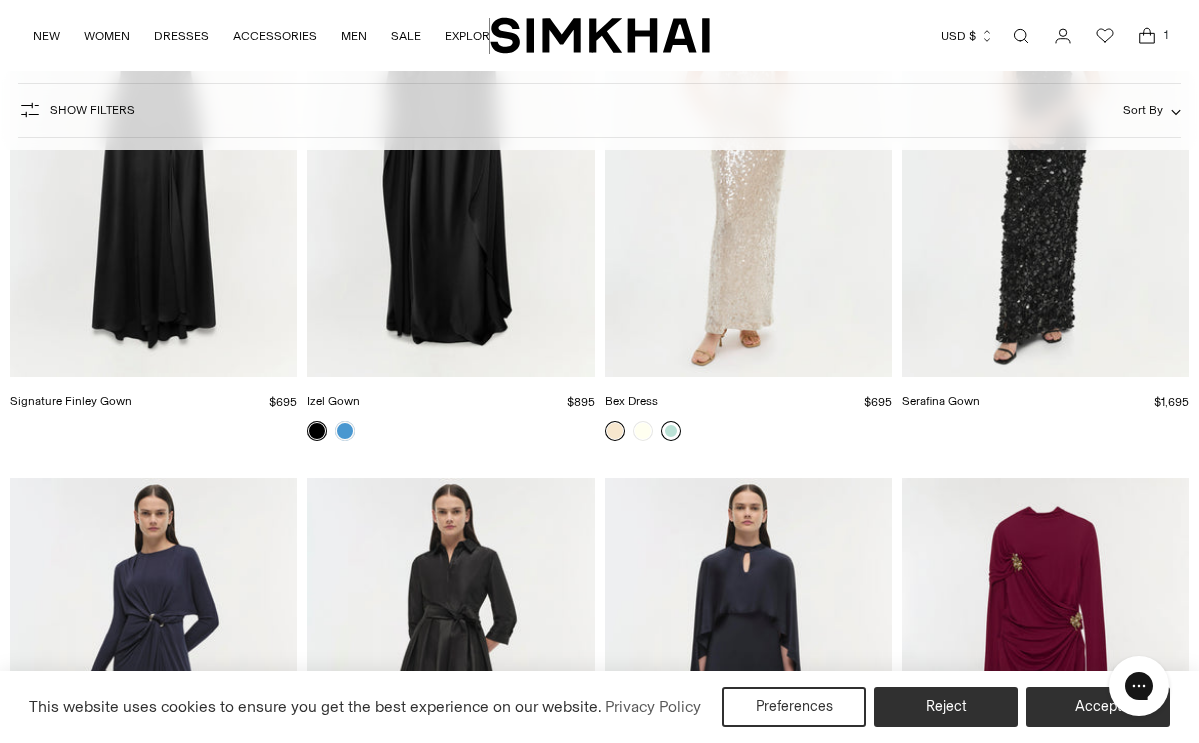 click at bounding box center (671, 431) 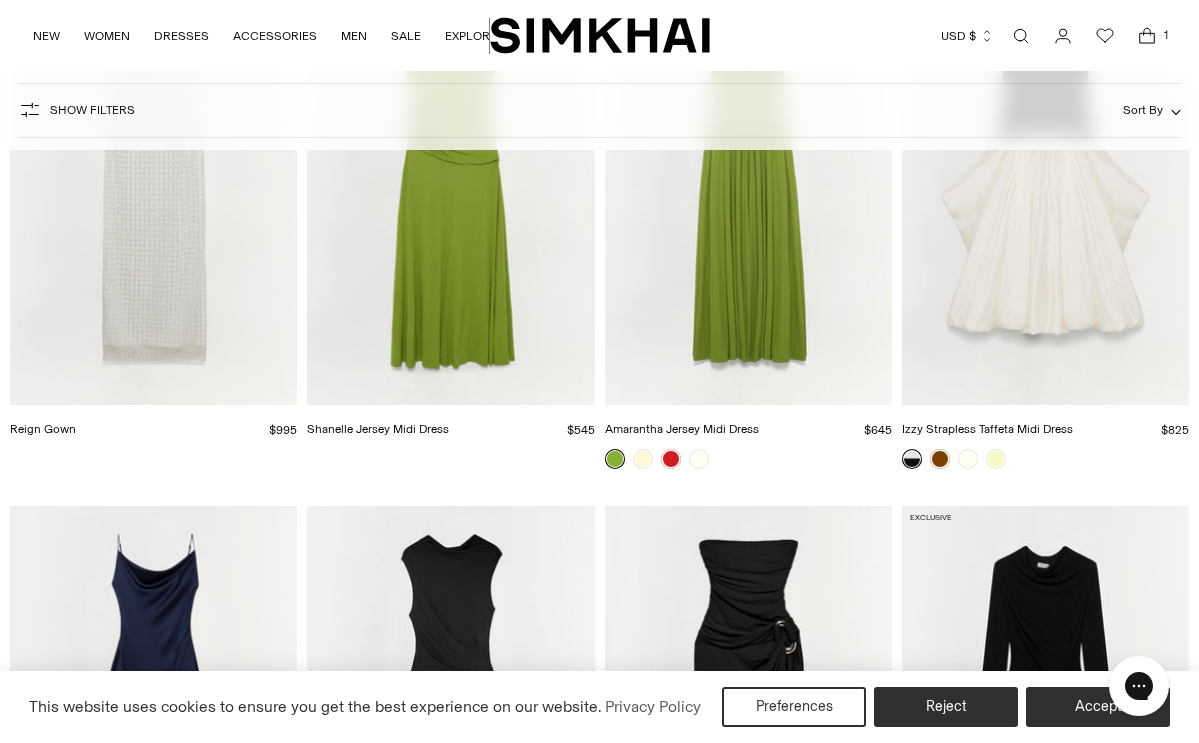 scroll, scrollTop: 3915, scrollLeft: 0, axis: vertical 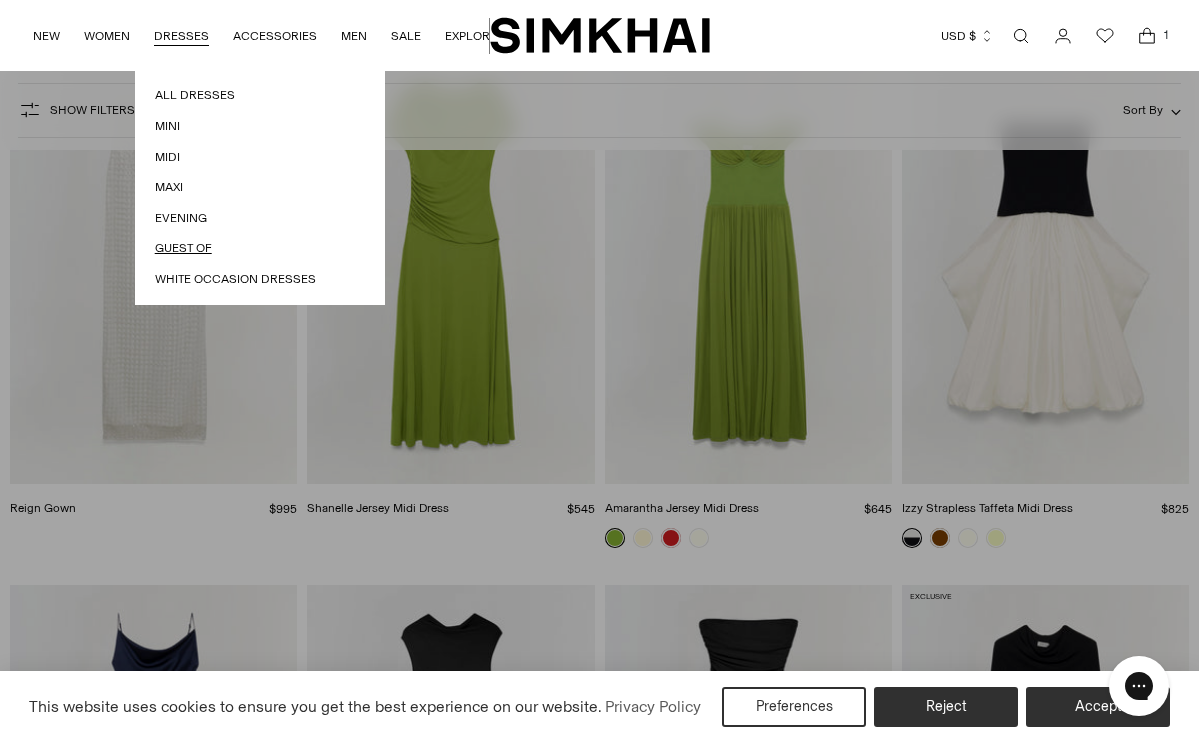 click on "Guest Of" at bounding box center (260, 248) 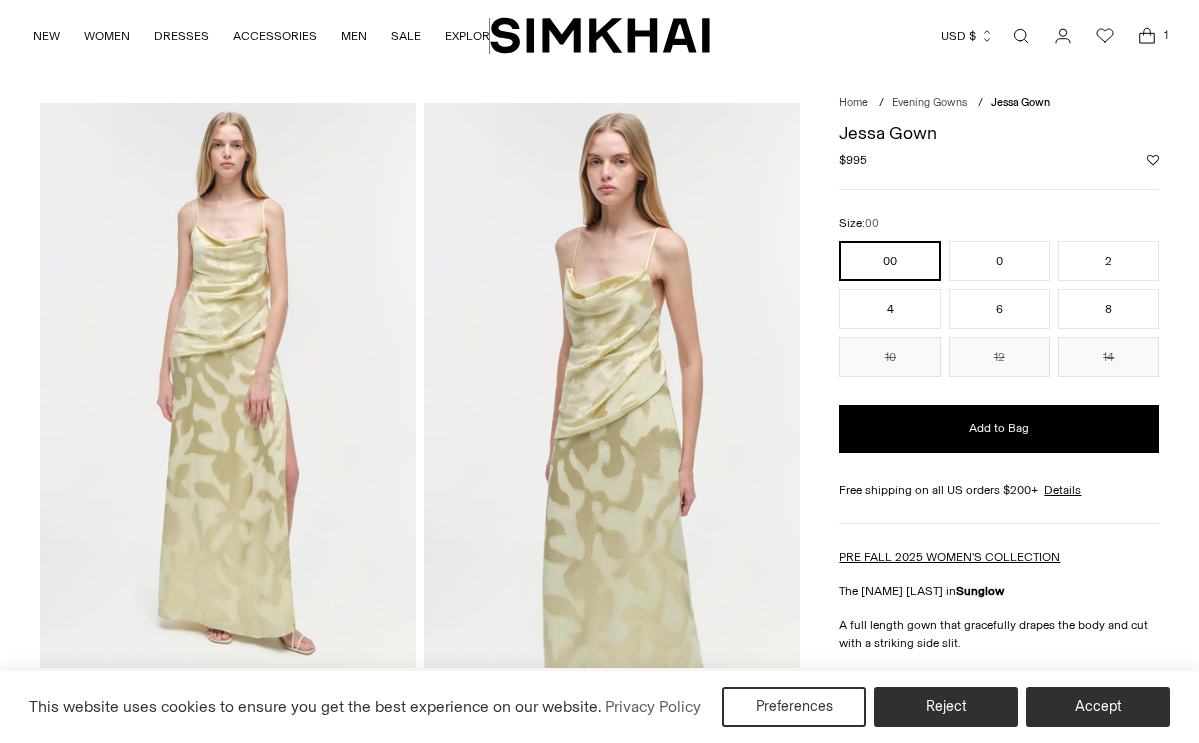 scroll, scrollTop: 8, scrollLeft: 0, axis: vertical 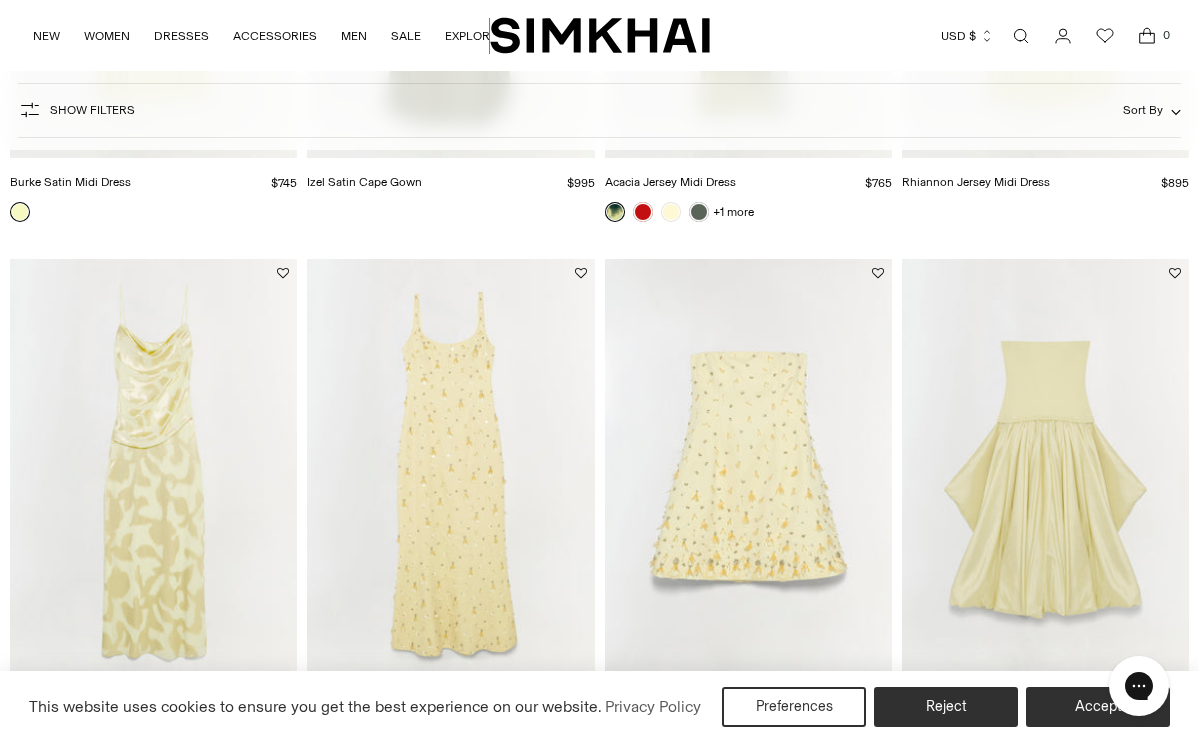 click at bounding box center [0, 0] 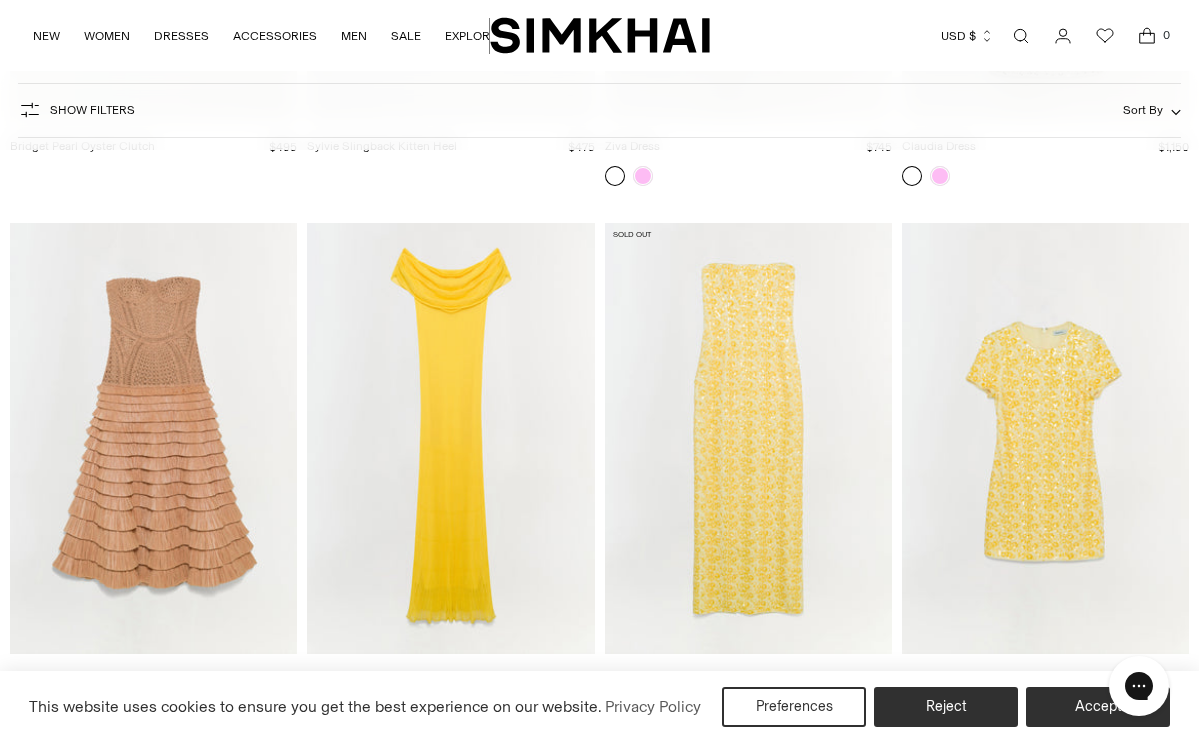scroll, scrollTop: 4806, scrollLeft: 0, axis: vertical 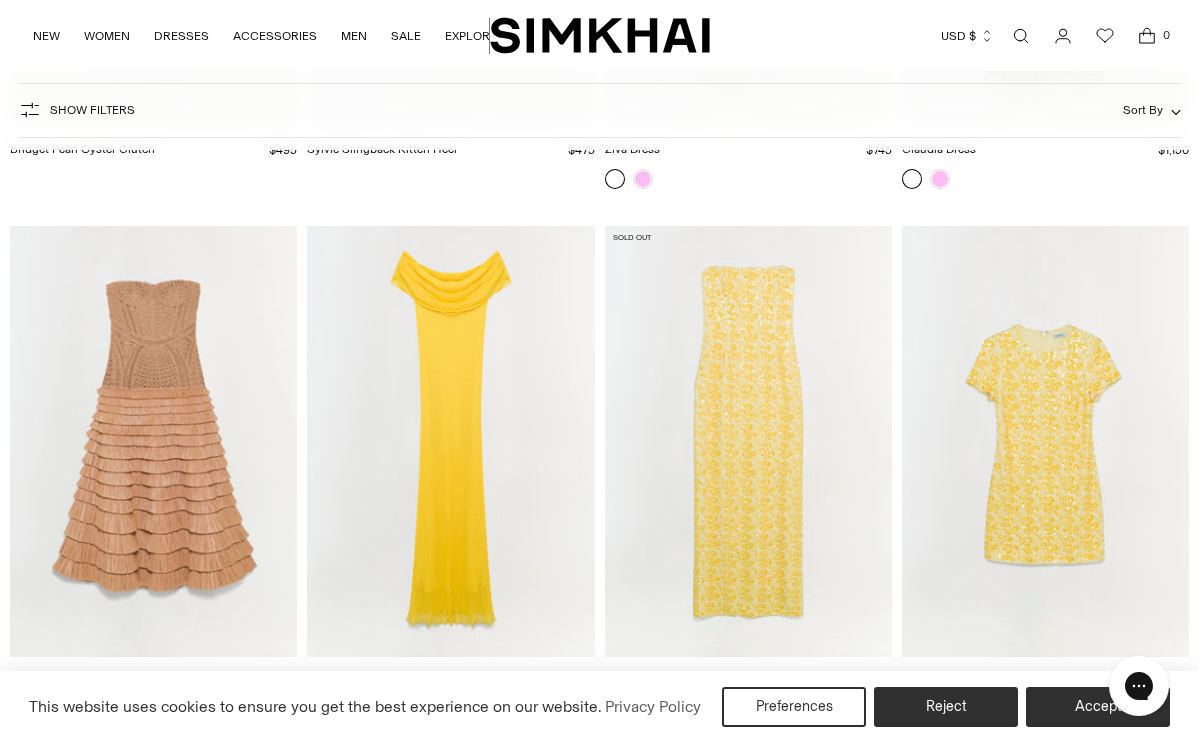 click at bounding box center (0, 0) 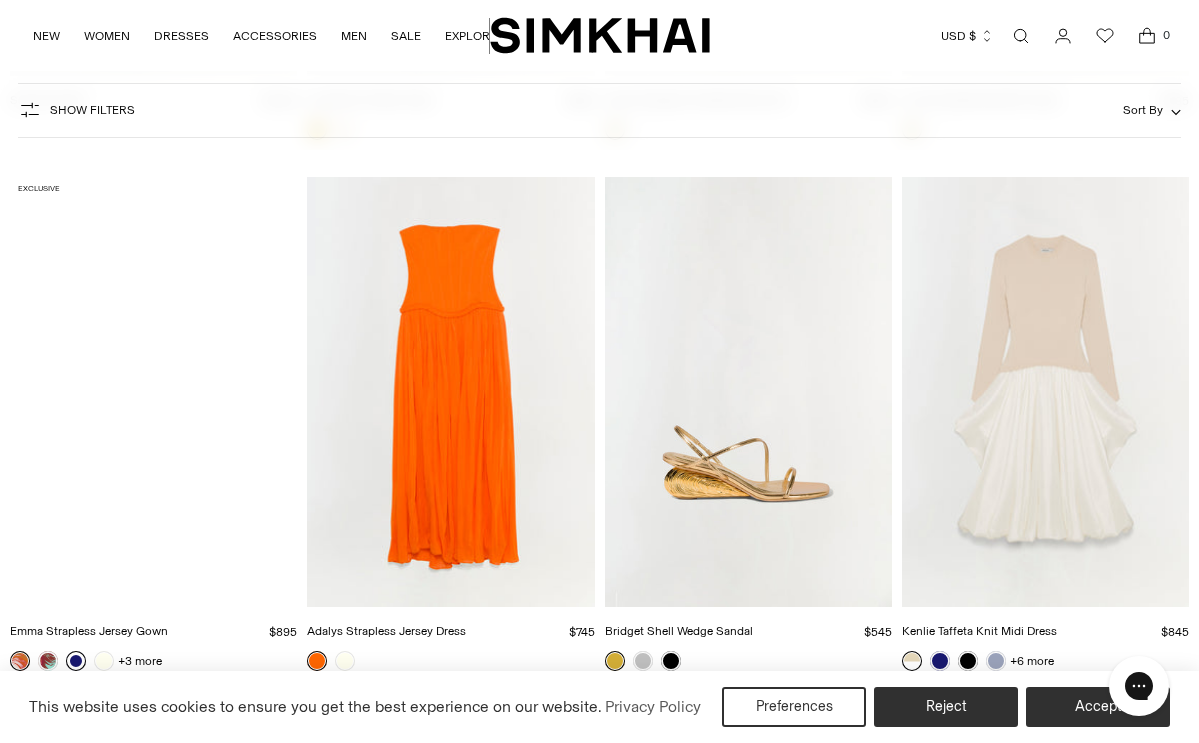 scroll, scrollTop: 5400, scrollLeft: 0, axis: vertical 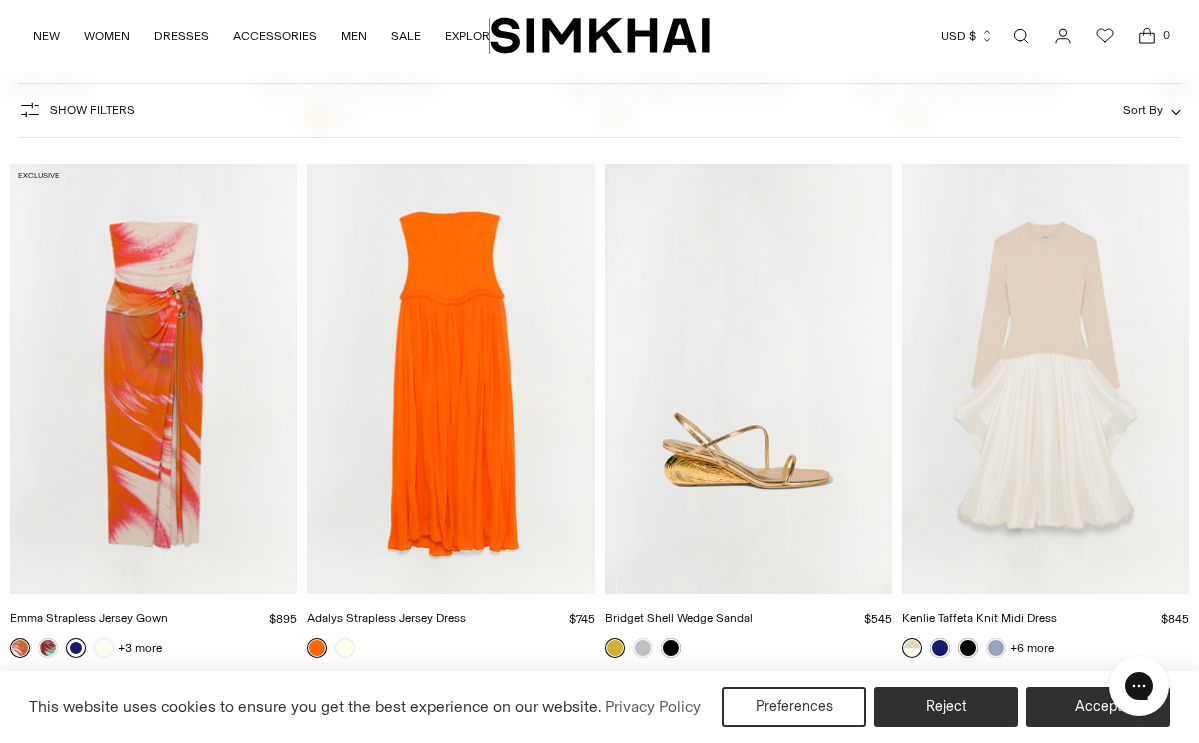click at bounding box center (0, 0) 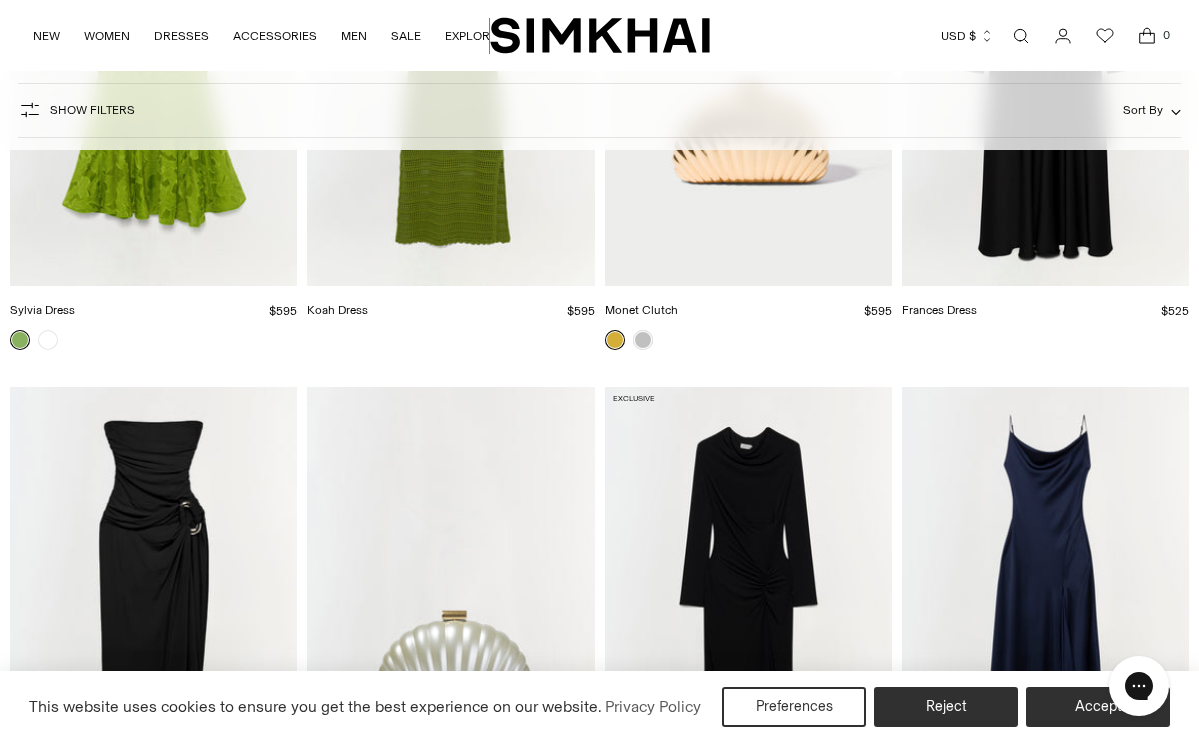 scroll, scrollTop: 10633, scrollLeft: 0, axis: vertical 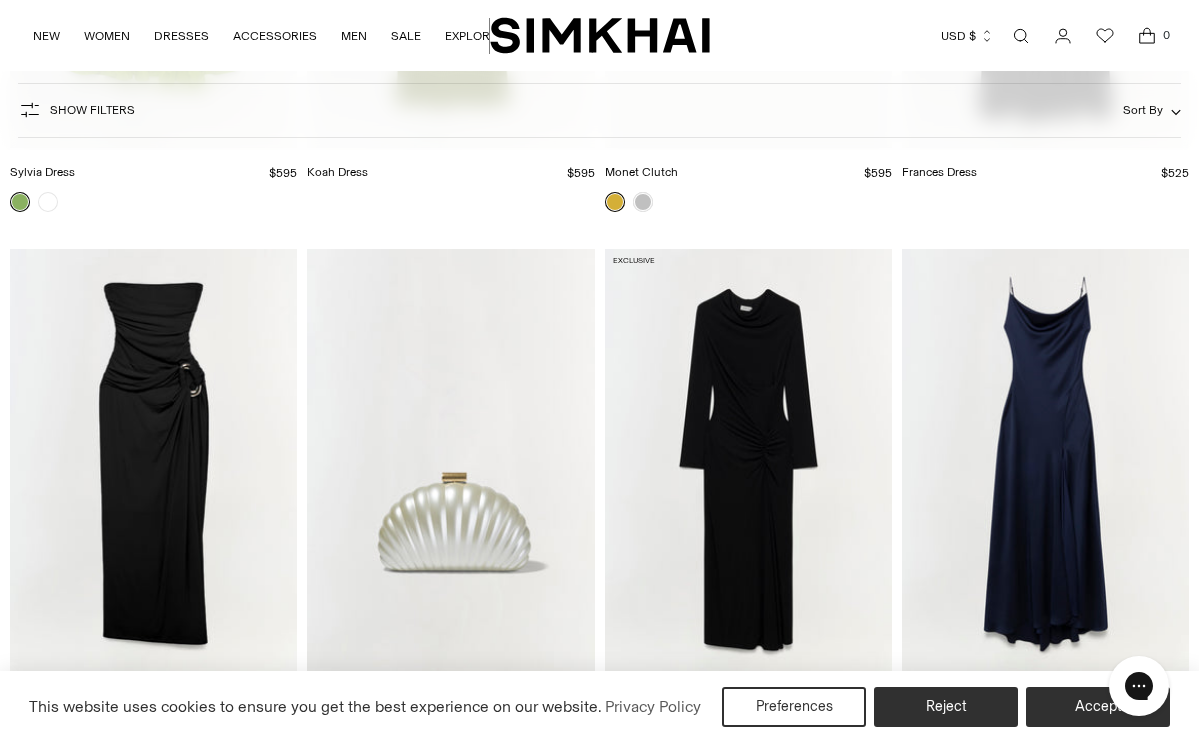 click at bounding box center (0, 0) 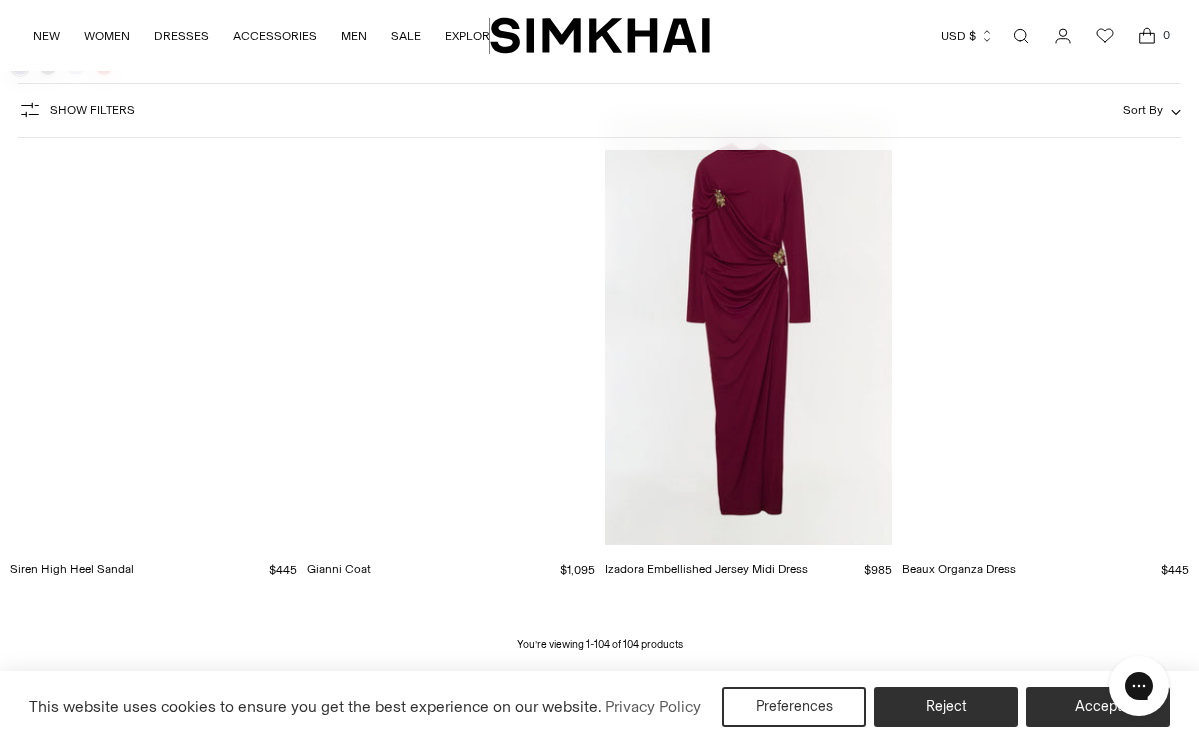 scroll, scrollTop: 13288, scrollLeft: 0, axis: vertical 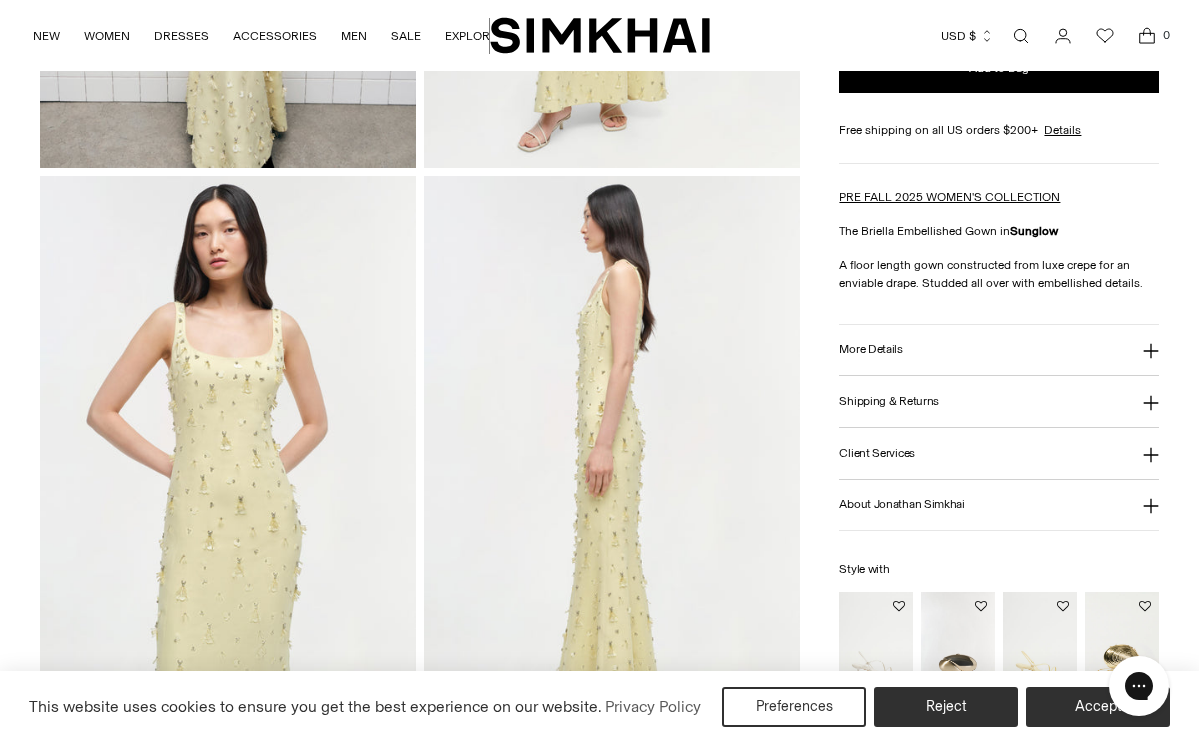 click at bounding box center (228, 458) 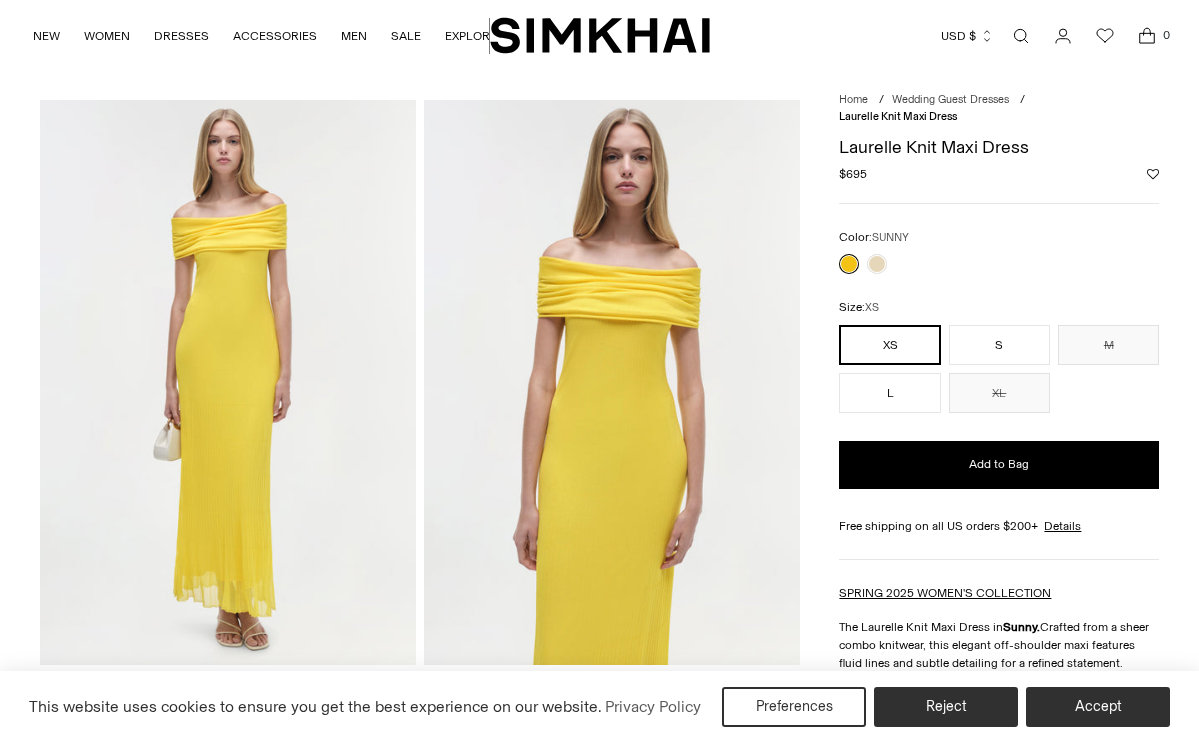 scroll, scrollTop: 15, scrollLeft: 0, axis: vertical 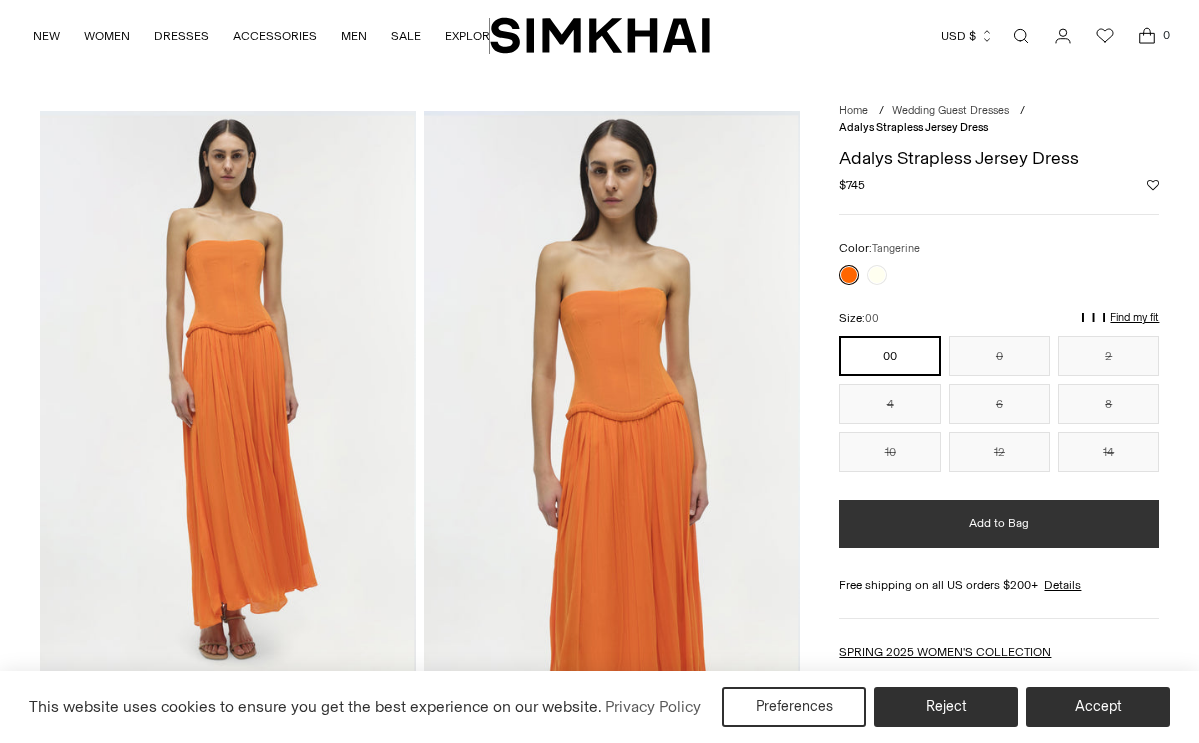 click on "Add to Bag" at bounding box center (999, 523) 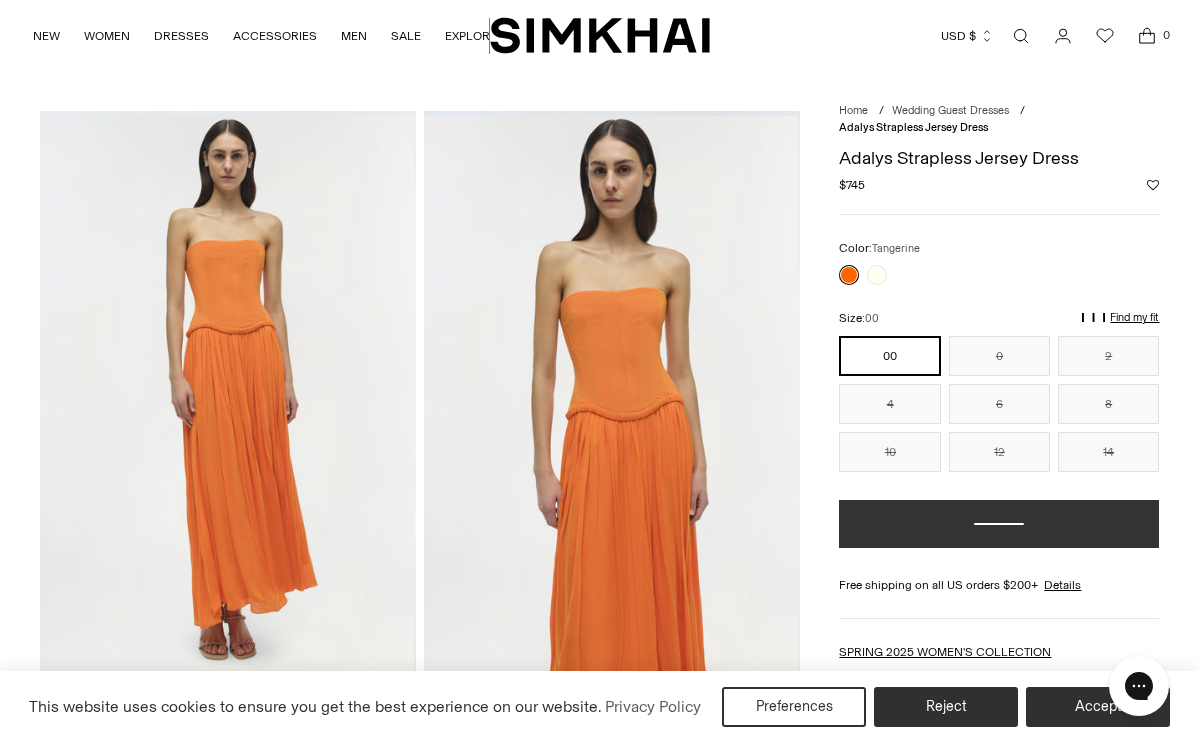 scroll, scrollTop: 0, scrollLeft: 0, axis: both 